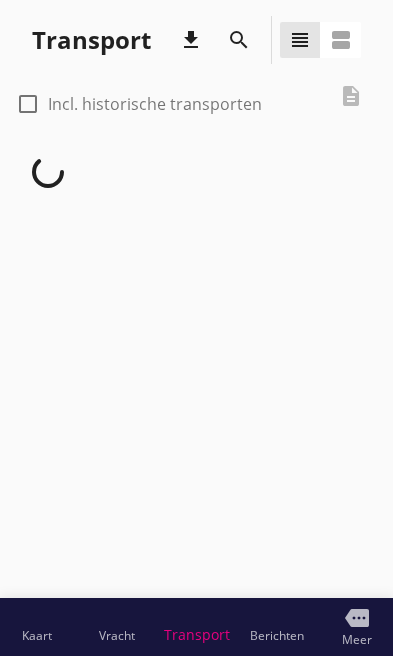 scroll, scrollTop: 0, scrollLeft: 0, axis: both 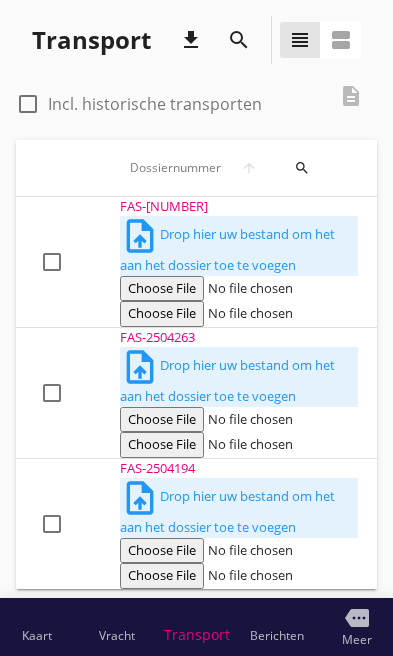 click on "[ID]" at bounding box center [239, 207] 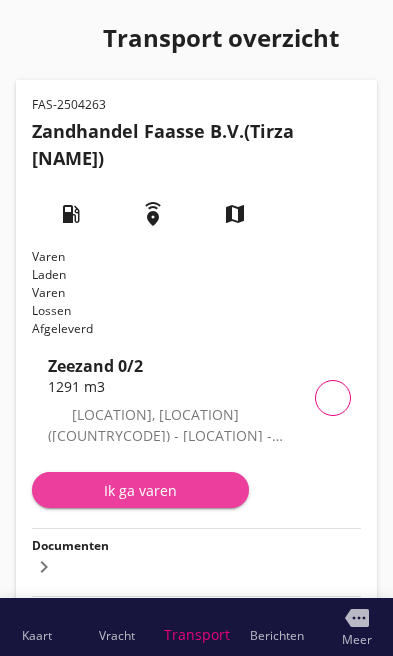 click on "Ik ga varen" at bounding box center (140, 490) 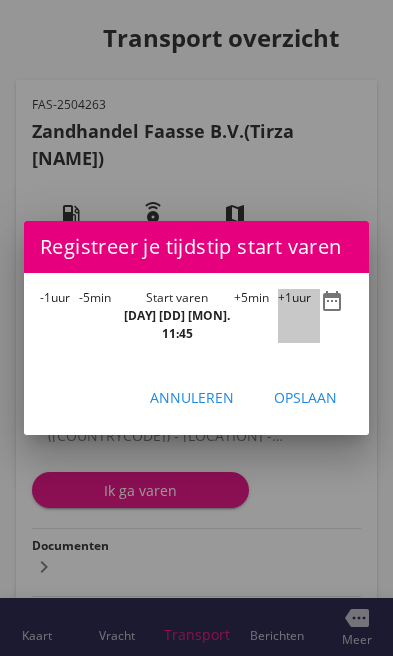 click on "+1  uur" at bounding box center [299, 316] 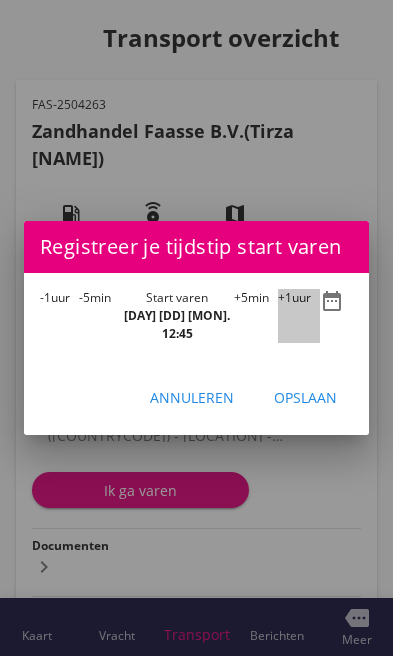 click on "+1  uur" at bounding box center (299, 316) 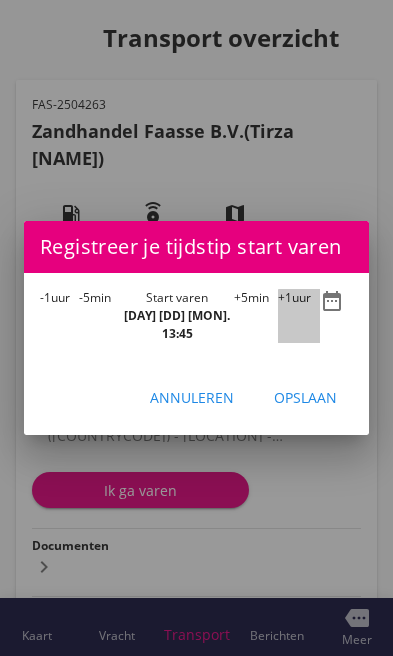 click on "+1  uur" at bounding box center (299, 316) 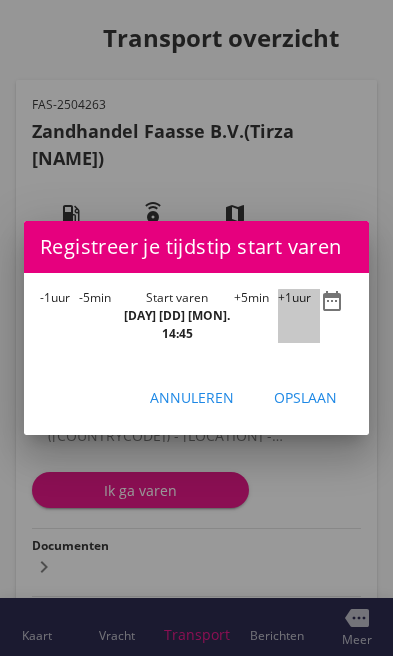 click on "+1  uur" at bounding box center (299, 316) 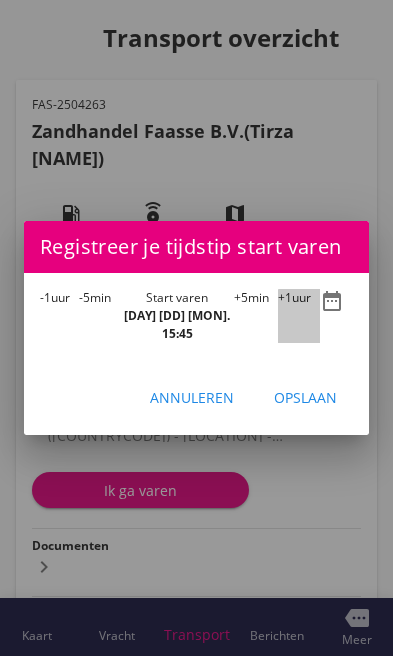 click on "+1  uur" at bounding box center [299, 316] 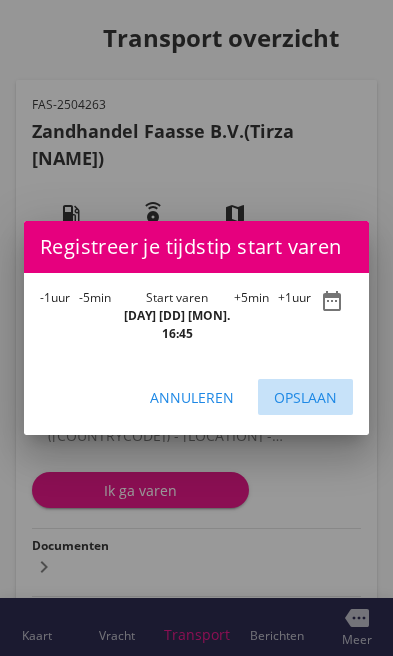 click on "Opslaan" at bounding box center (305, 397) 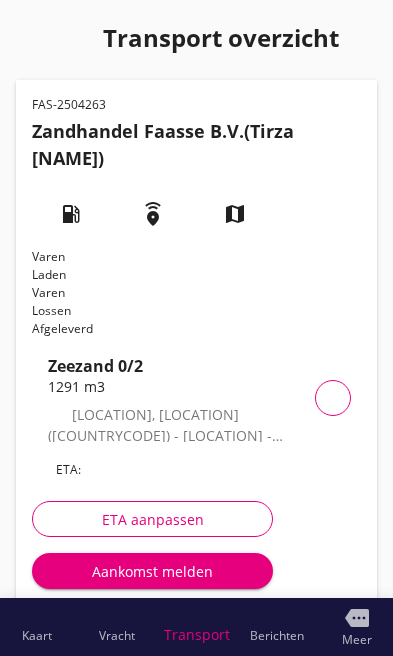 click on "Aankomst melden" at bounding box center [152, 571] 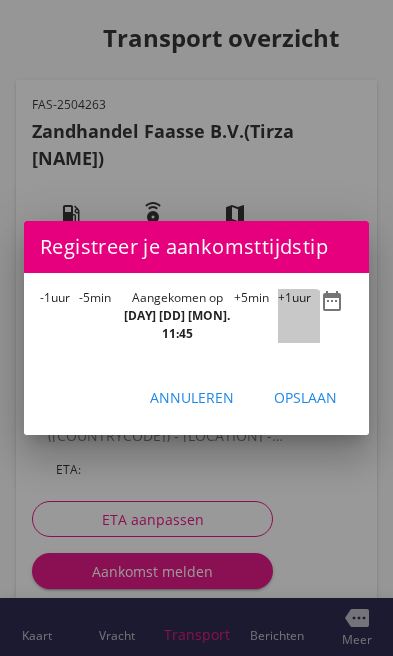 click on "+1  uur" at bounding box center (299, 316) 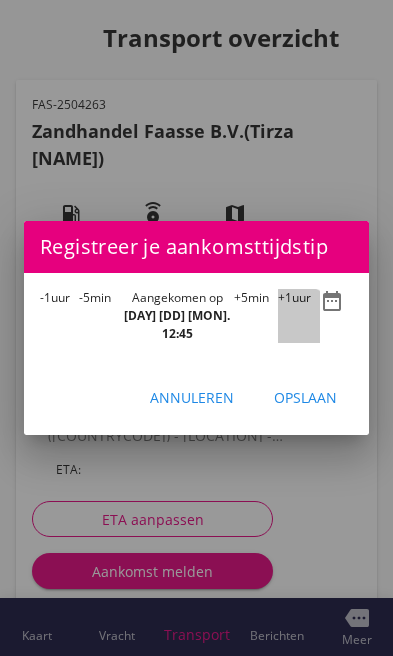 click on "+1  uur" at bounding box center (299, 316) 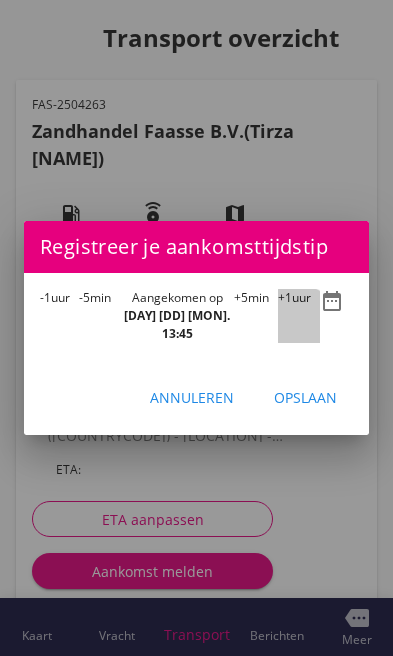 click on "+1  uur" at bounding box center [299, 316] 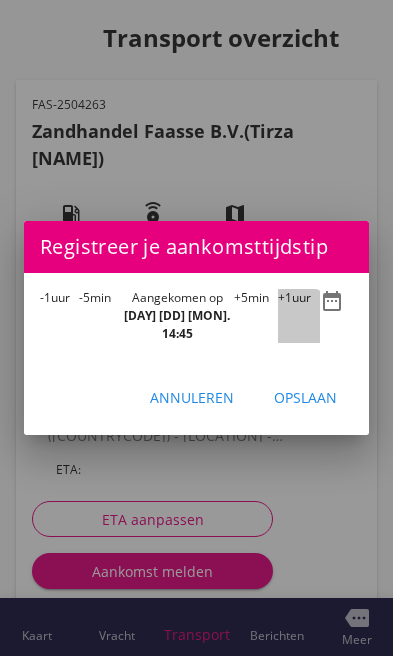 click on "+1" at bounding box center (285, 297) 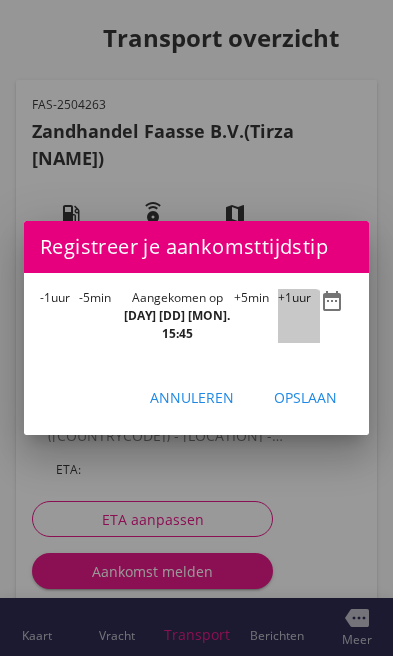 click on "+1" at bounding box center [285, 297] 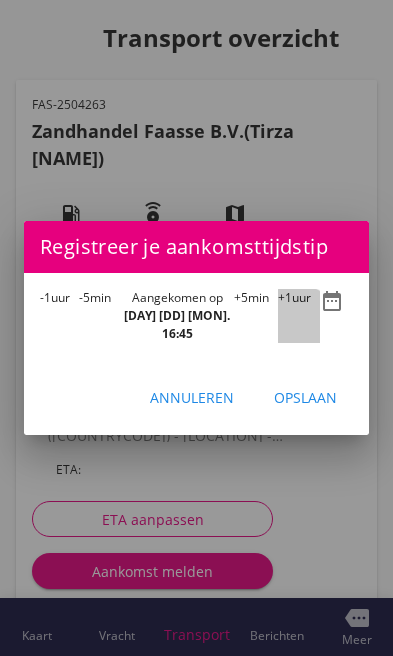 click on "+1" at bounding box center [285, 297] 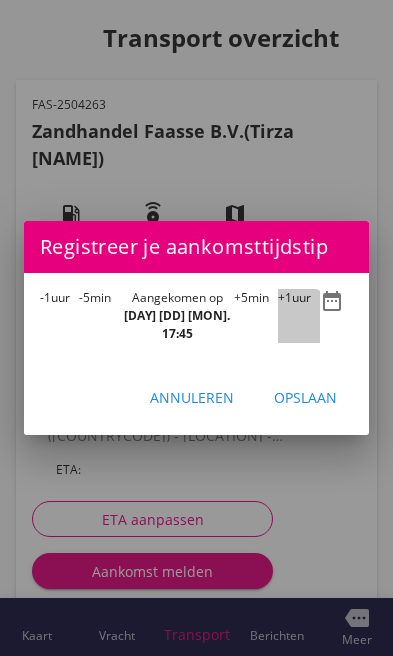 click on "+1  uur" at bounding box center [299, 316] 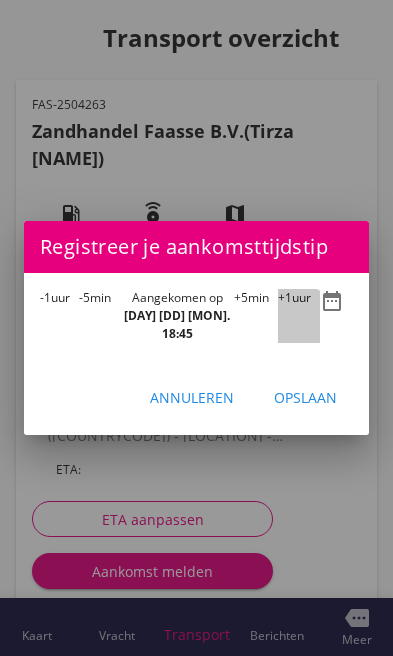 click on "+1  uur" at bounding box center (299, 316) 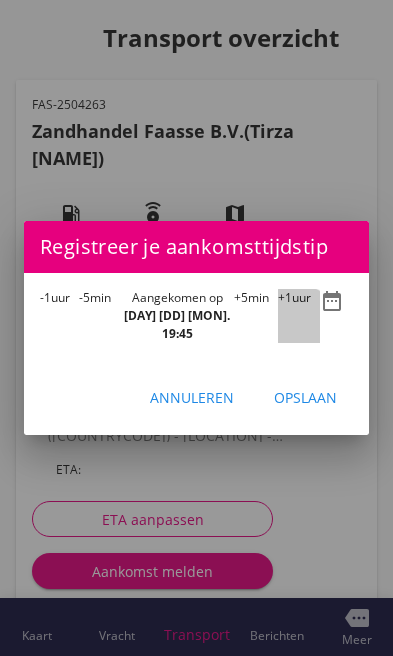 click on "+1  uur" at bounding box center [299, 316] 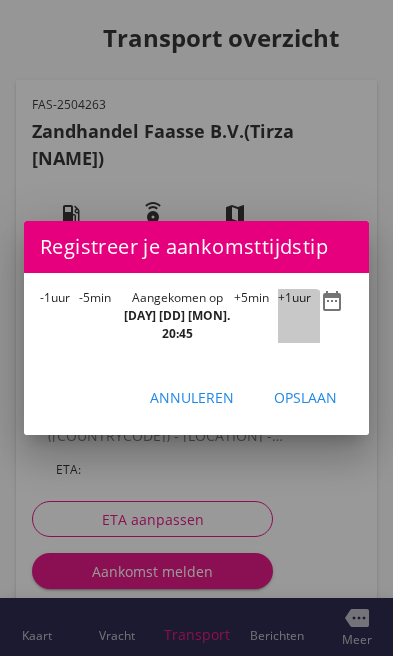 click on "+1  uur" at bounding box center (299, 316) 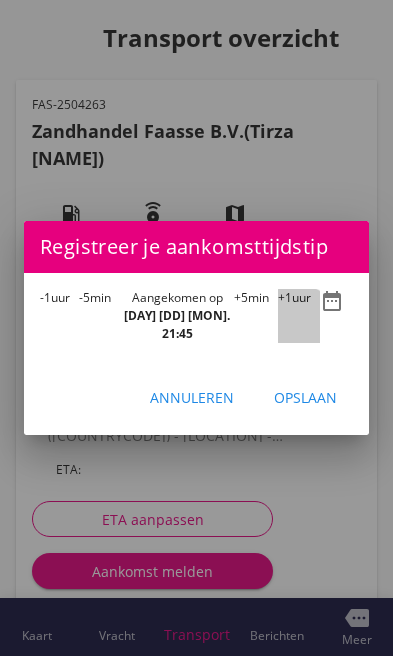click on "+1  uur" at bounding box center [299, 316] 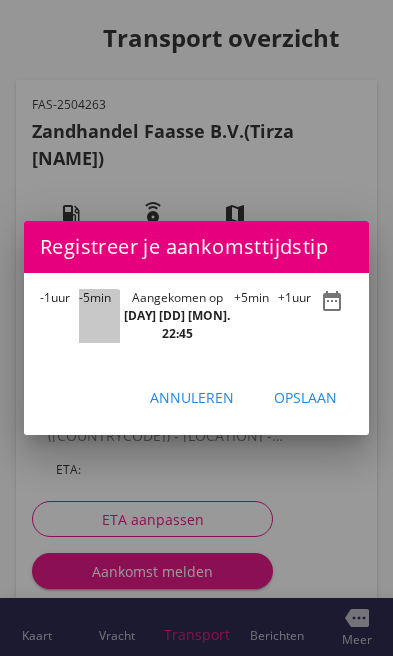 click on "-5  min" at bounding box center (99, 316) 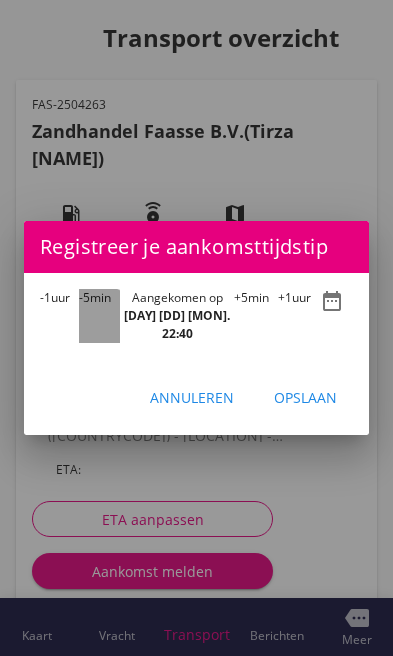 click on "-5  min" at bounding box center (99, 316) 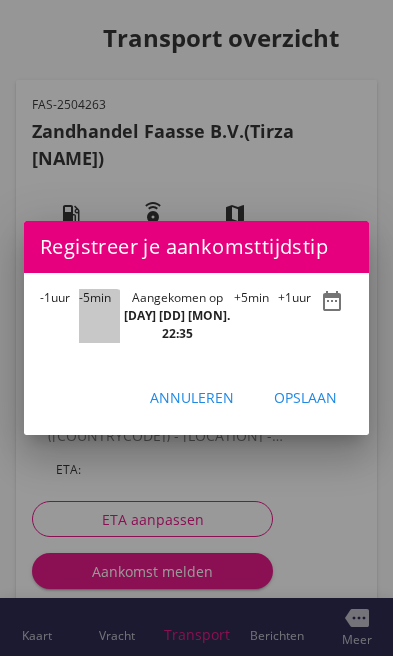 click on "-5  min" at bounding box center (99, 316) 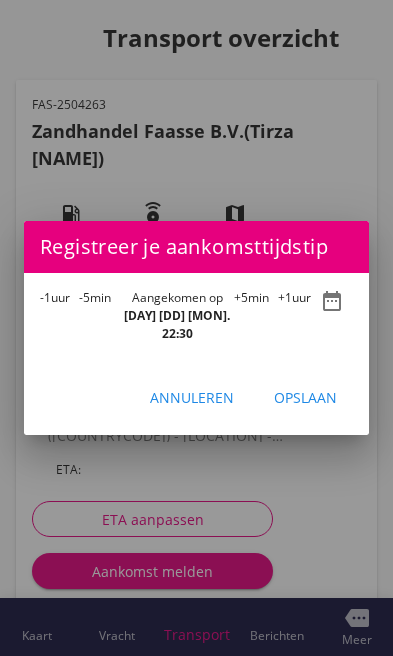 click on "Opslaan" at bounding box center [305, 397] 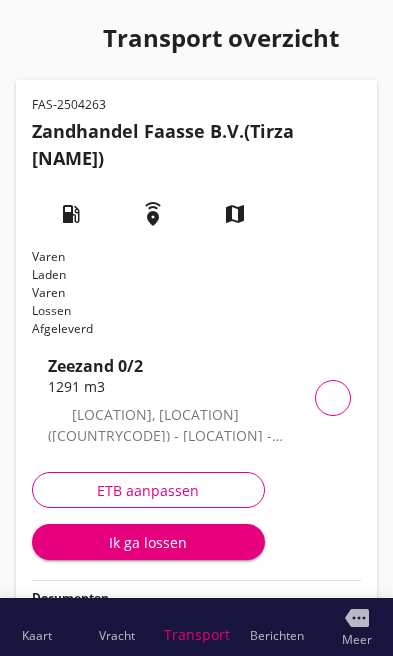 click on "Ik ga lossen" at bounding box center (148, 542) 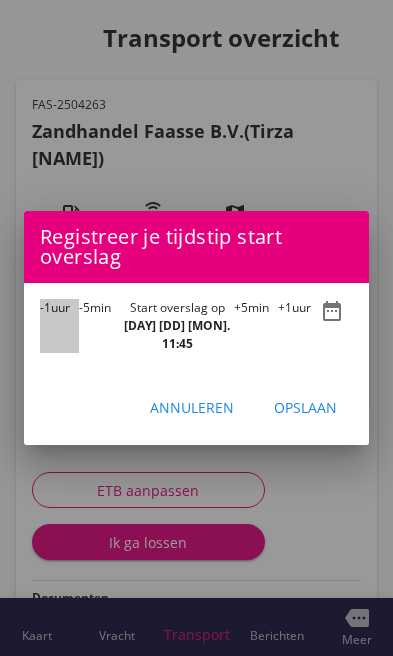 click on "-1  uur" at bounding box center (59, 326) 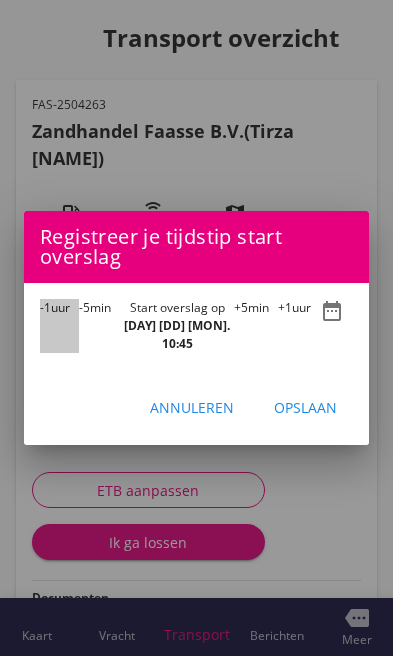 click on "-1  uur" at bounding box center [59, 326] 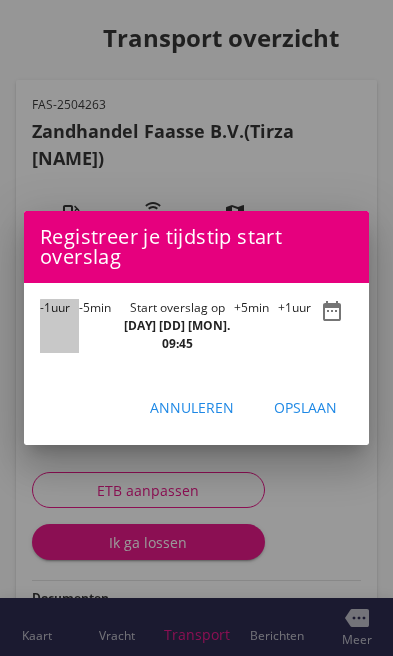 click on "-1  uur" at bounding box center (59, 326) 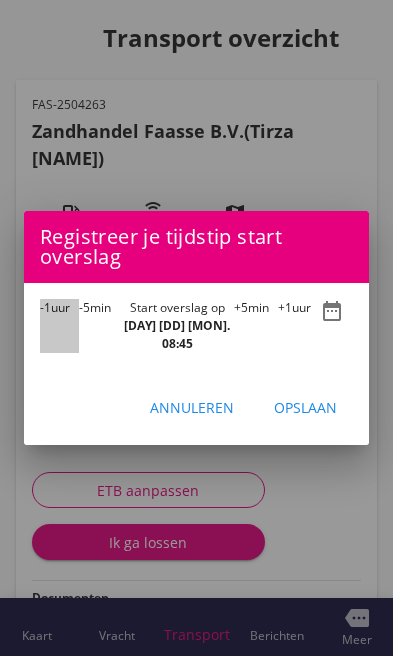 click on "-1  uur" at bounding box center [59, 326] 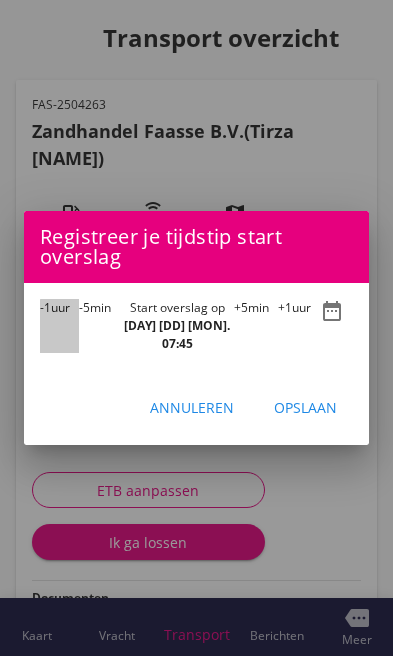 click on "-1  uur" at bounding box center [59, 326] 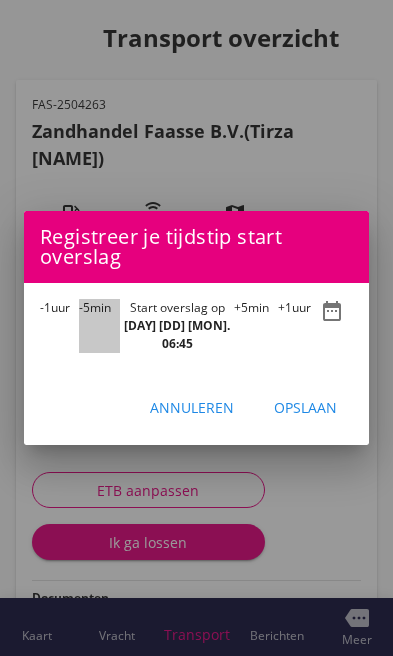 click on "-5  min" at bounding box center [99, 326] 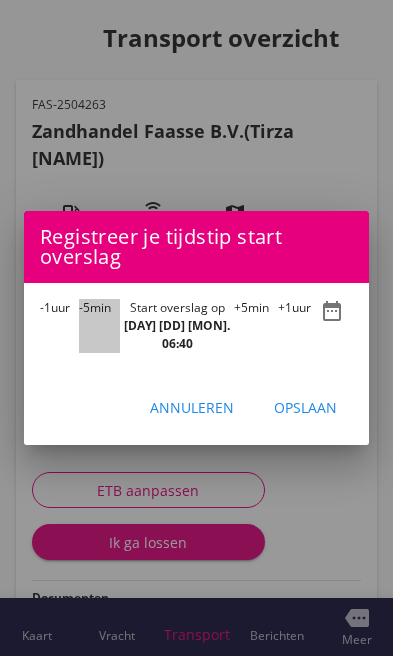 click on "-5  min" at bounding box center (99, 326) 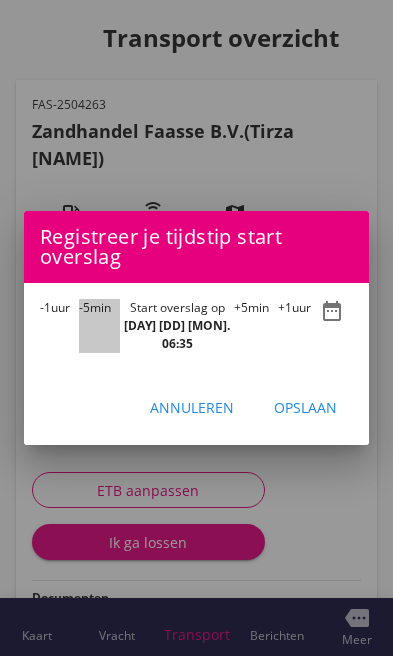 click on "-5  min" at bounding box center [99, 326] 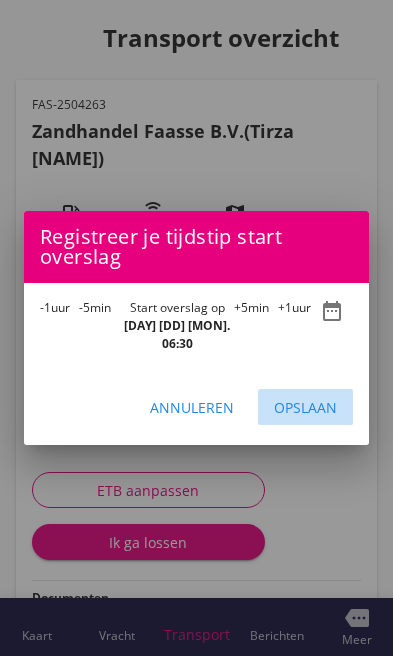 click on "Opslaan" at bounding box center (305, 407) 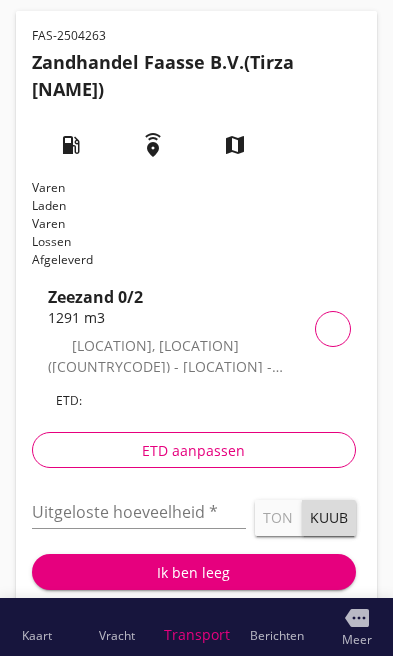 scroll, scrollTop: 90, scrollLeft: 0, axis: vertical 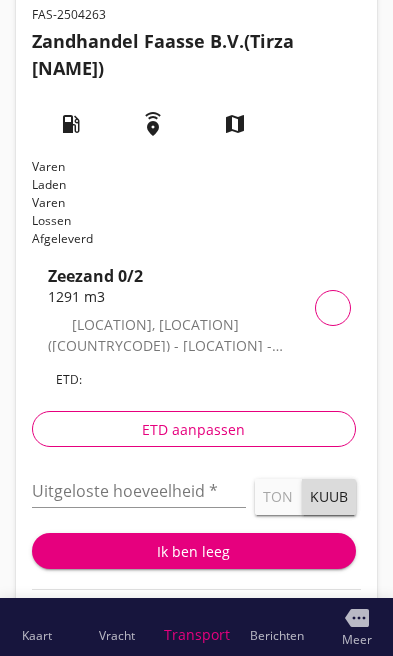click at bounding box center (139, 491) 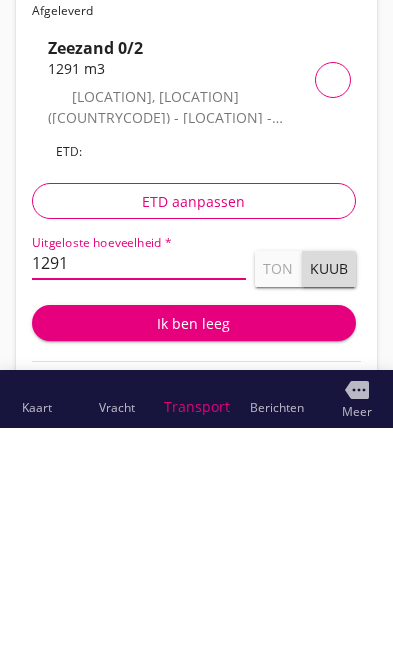 type on "1291" 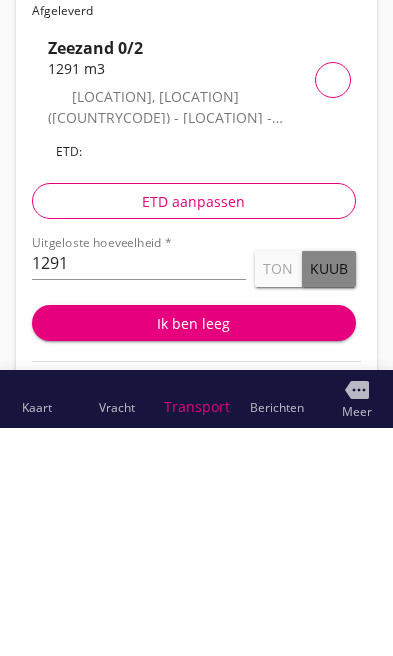 scroll, scrollTop: 151, scrollLeft: 0, axis: vertical 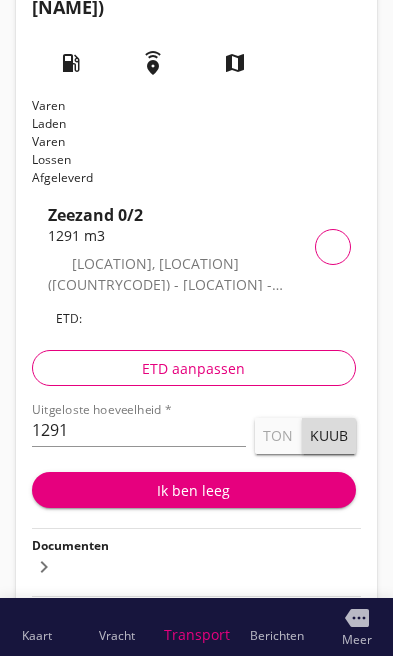click on "Ik ben leeg" at bounding box center (194, 490) 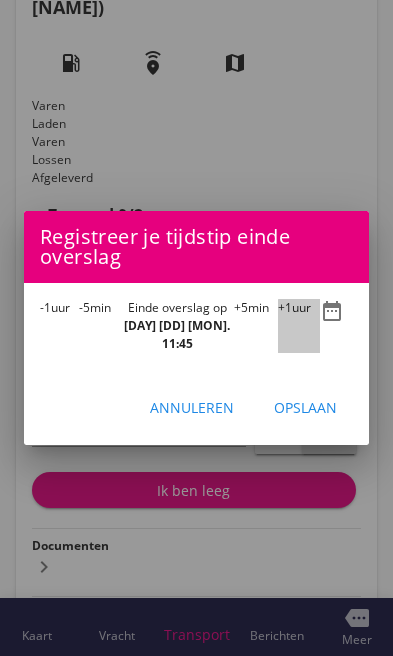 click on "+1  uur" at bounding box center (299, 326) 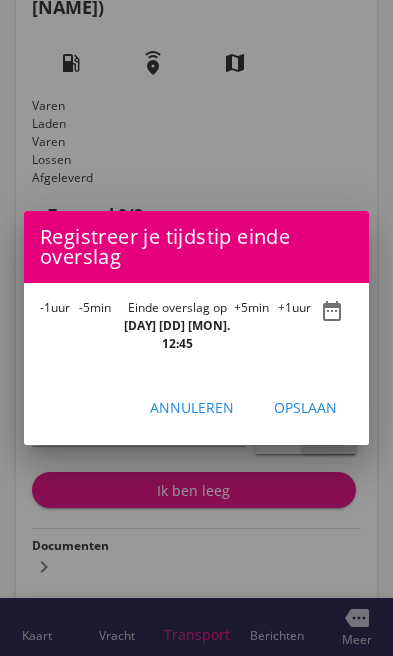 click on "Opslaan" at bounding box center (305, 407) 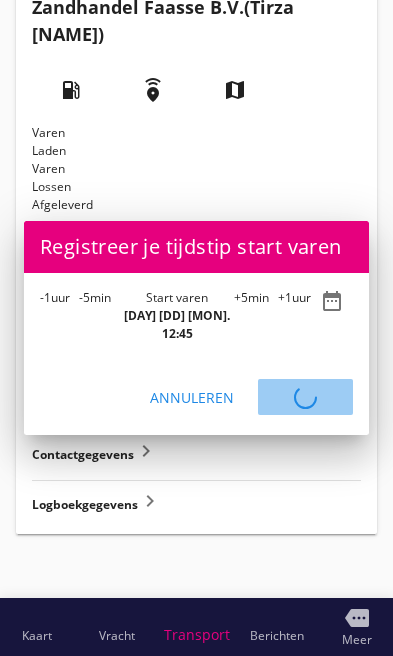 scroll, scrollTop: 0, scrollLeft: 0, axis: both 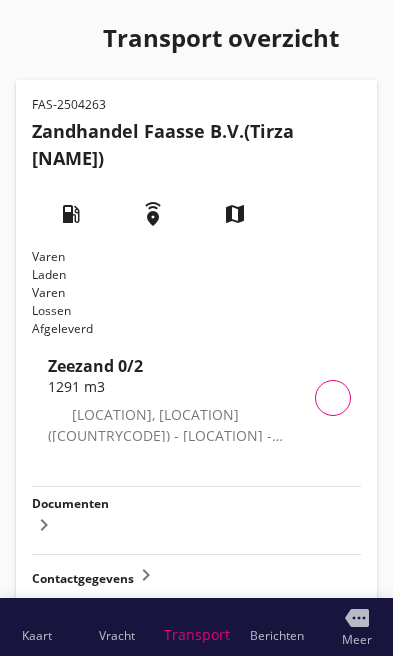 click on "keyboard_arrow_right" at bounding box center [44, 525] 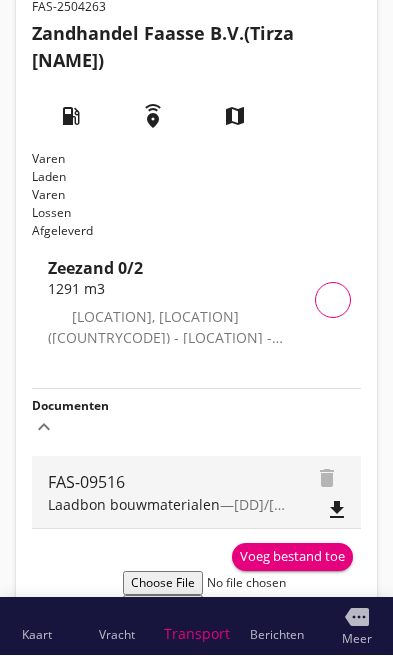 scroll, scrollTop: 96, scrollLeft: 0, axis: vertical 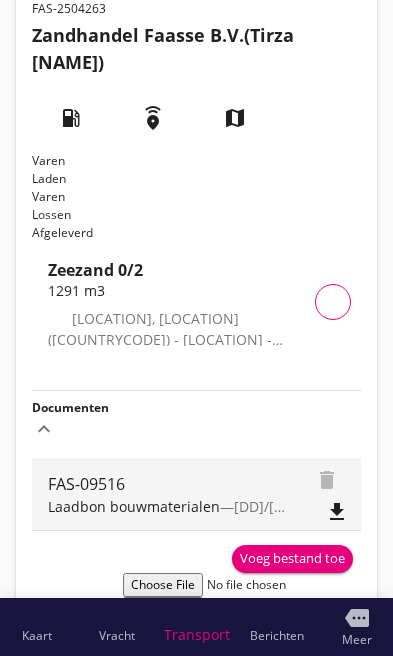 click on "Voeg bestand toe" at bounding box center [292, 559] 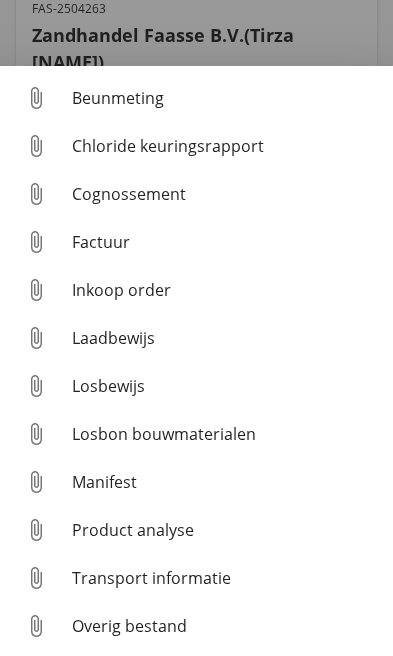 click on "attach_file Losbon bouwmaterialen" at bounding box center [196, 98] 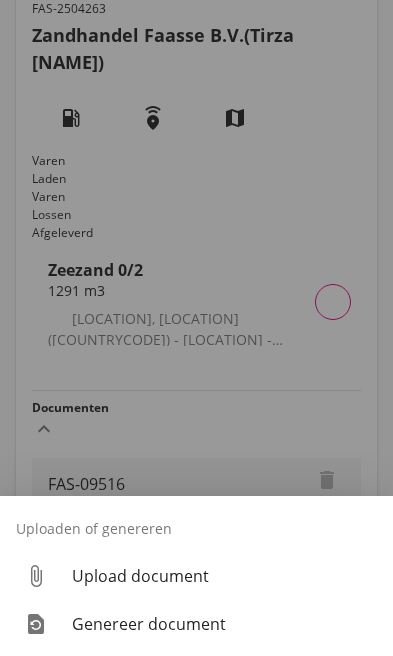 click on "Genereer document" at bounding box center [224, 624] 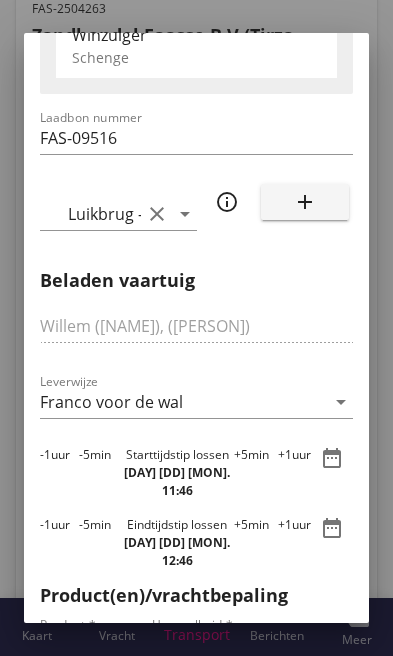 scroll, scrollTop: 422, scrollLeft: 0, axis: vertical 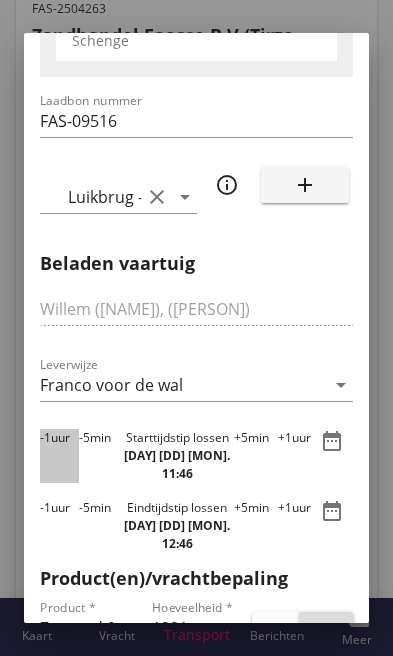 click on "-1" at bounding box center (45, 437) 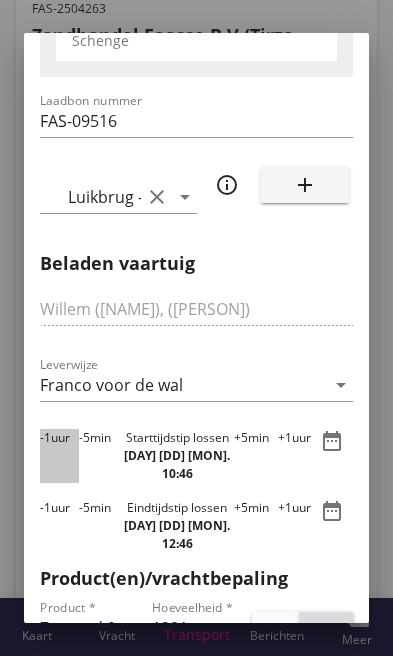 click on "-1  uur" at bounding box center (59, 456) 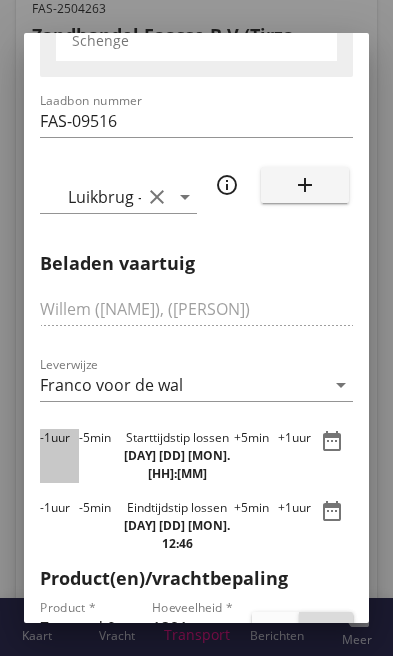 click on "-1  uur" at bounding box center [59, 456] 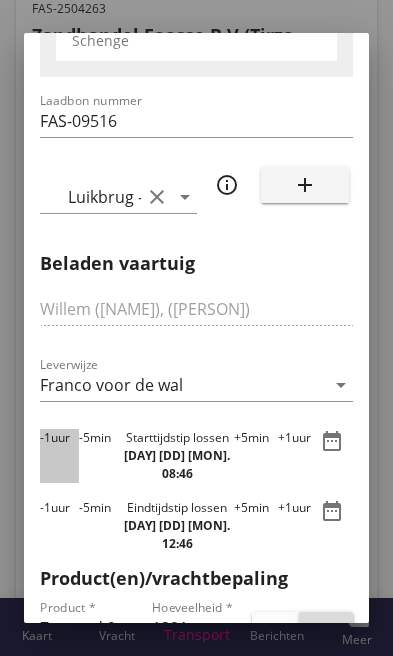 click on "-1  uur" at bounding box center (59, 456) 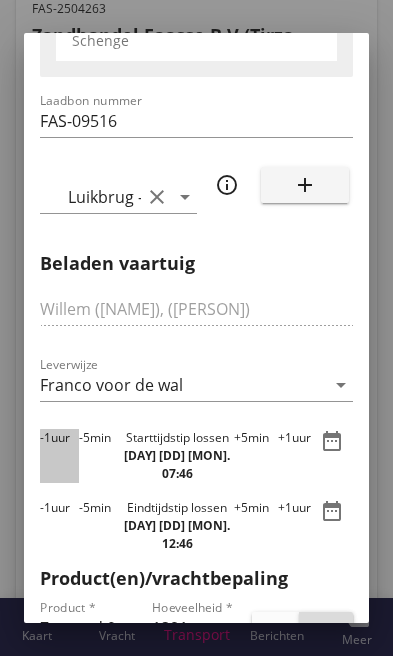 click on "-1  uur" at bounding box center (59, 456) 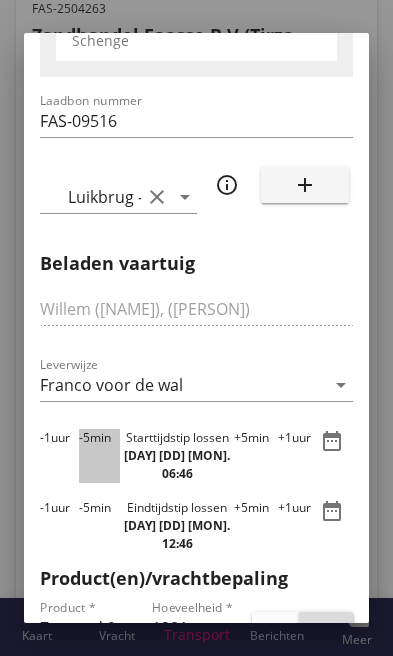 click on "-5  min" at bounding box center (99, 456) 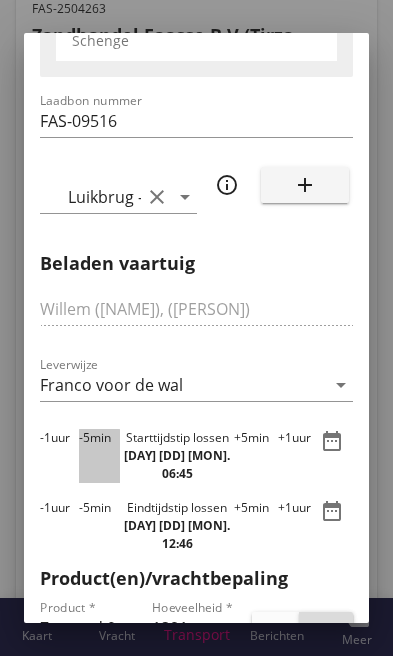 click on "-5  min" at bounding box center (99, 456) 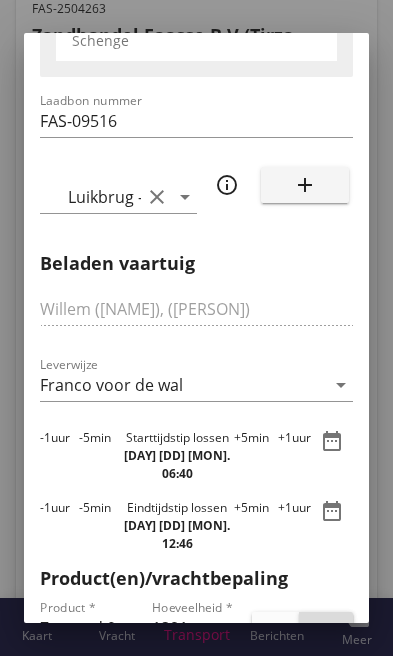 click on "-5  min" at bounding box center [99, 456] 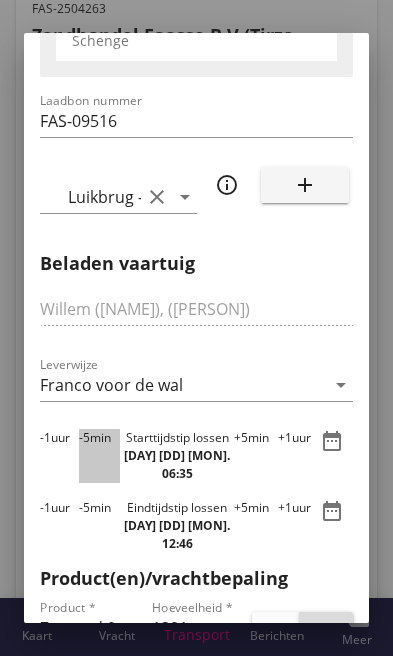 click on "-5  min" at bounding box center [99, 456] 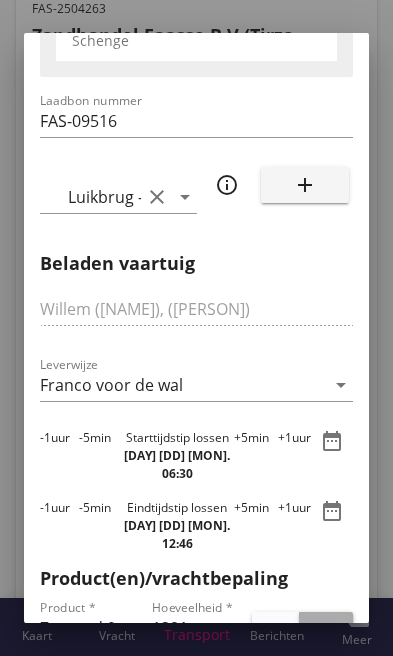 click on "kuub" at bounding box center [326, 629] 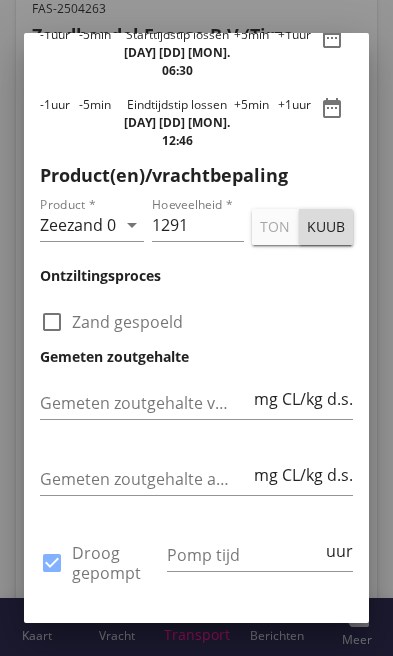 scroll, scrollTop: 881, scrollLeft: 0, axis: vertical 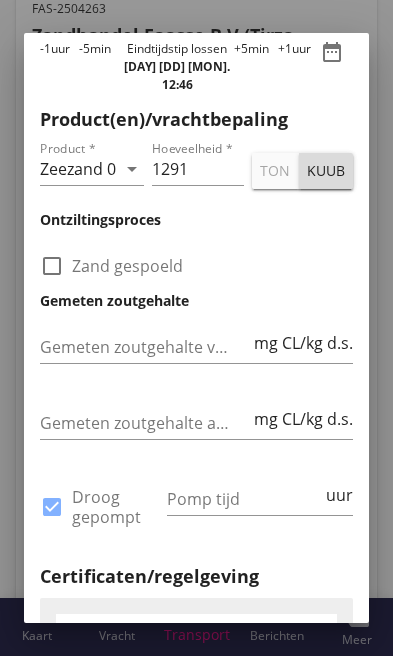 click at bounding box center (244, 499) 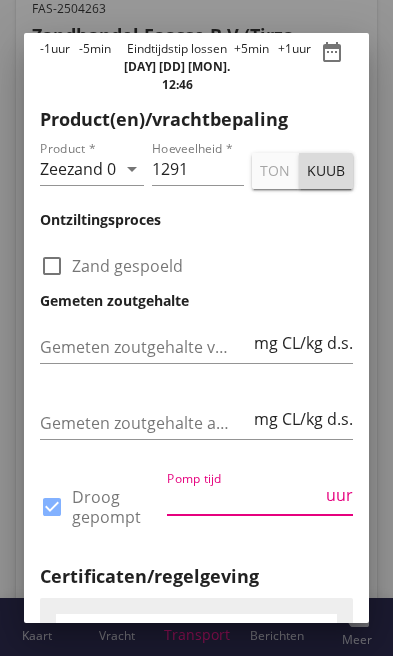 scroll, scrollTop: 163, scrollLeft: 0, axis: vertical 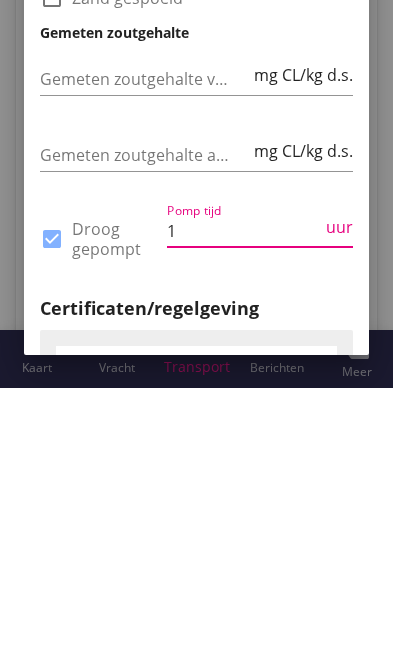 type on "13" 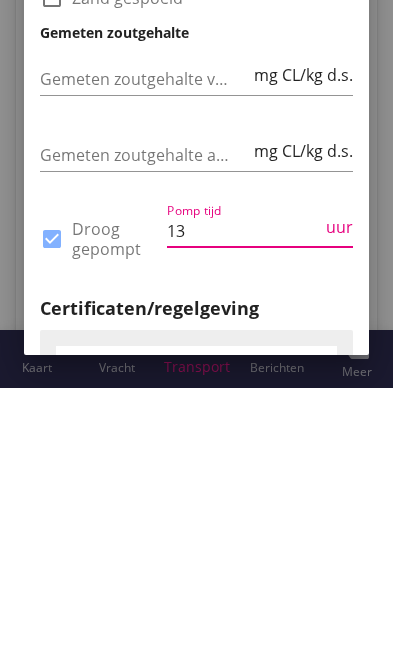 type 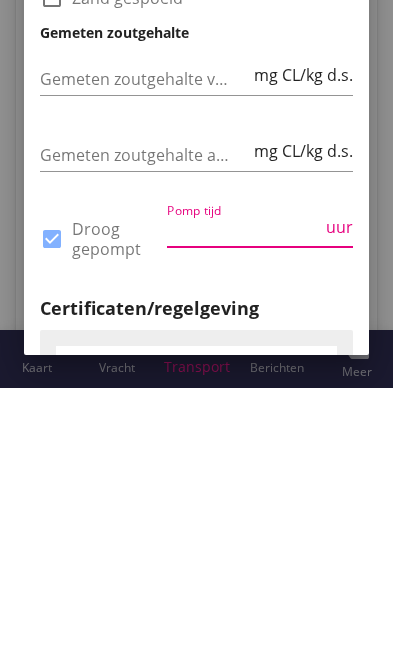 click on "Pomp tijd  uur" at bounding box center [198, 171] 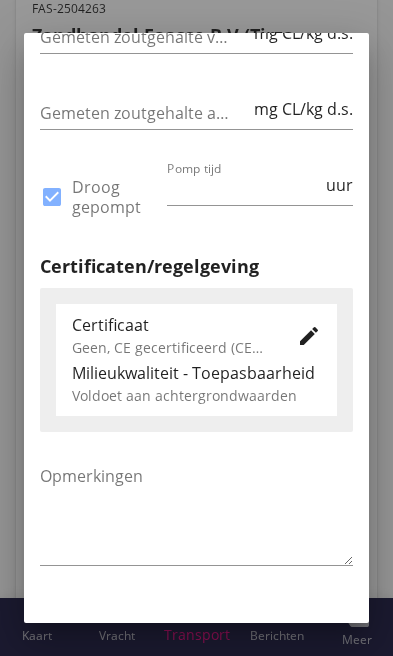 scroll, scrollTop: 1190, scrollLeft: 0, axis: vertical 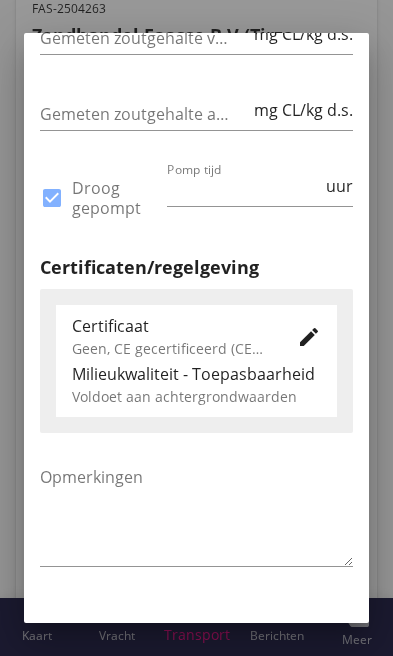 click on "Genereer" at bounding box center (301, 635) 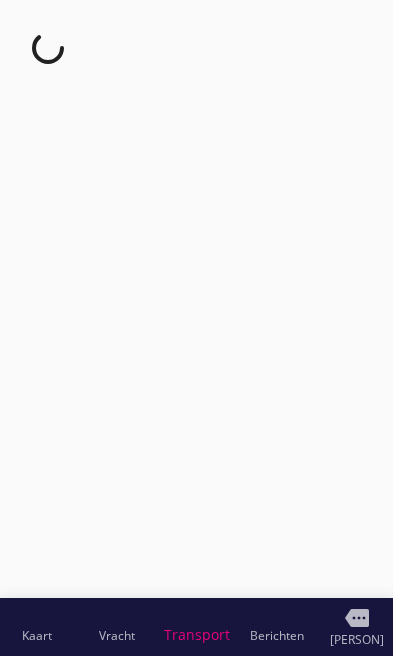 scroll, scrollTop: 0, scrollLeft: 0, axis: both 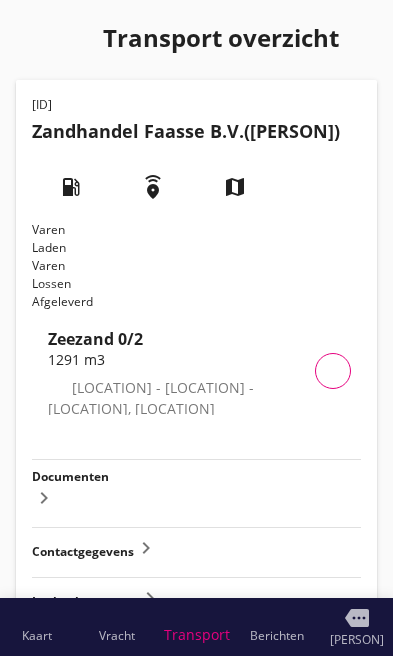 click on "keyboard_arrow_right" at bounding box center [44, 498] 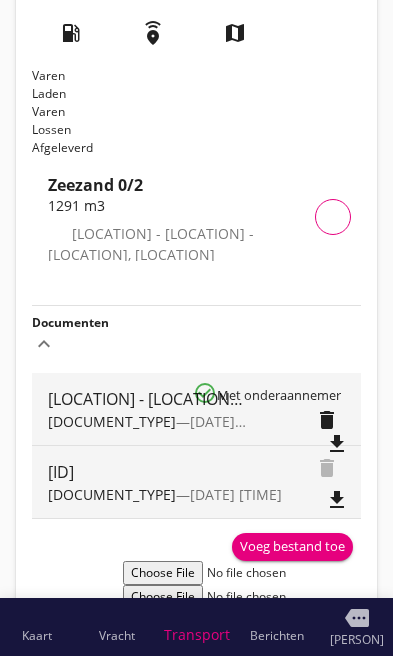 scroll, scrollTop: 167, scrollLeft: 0, axis: vertical 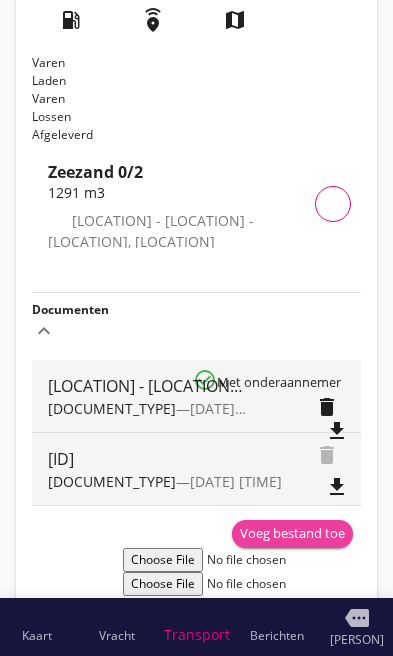 click on "Voeg bestand toe" at bounding box center [292, 534] 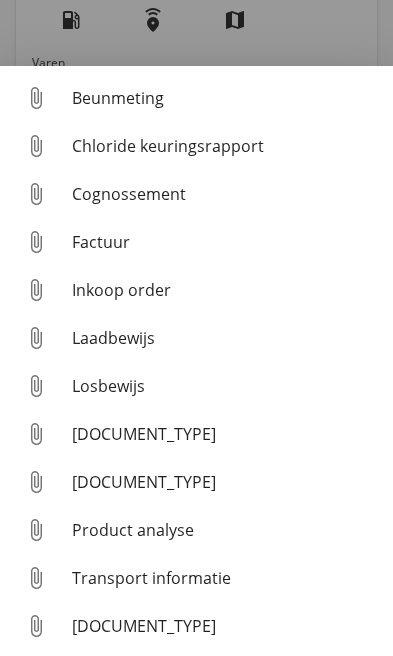 click on "[DOCUMENT_TYPE]" at bounding box center [224, 98] 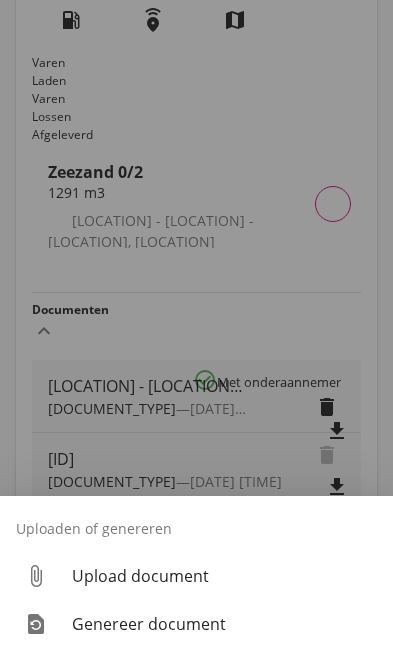 click on "Upload document" at bounding box center (224, 576) 